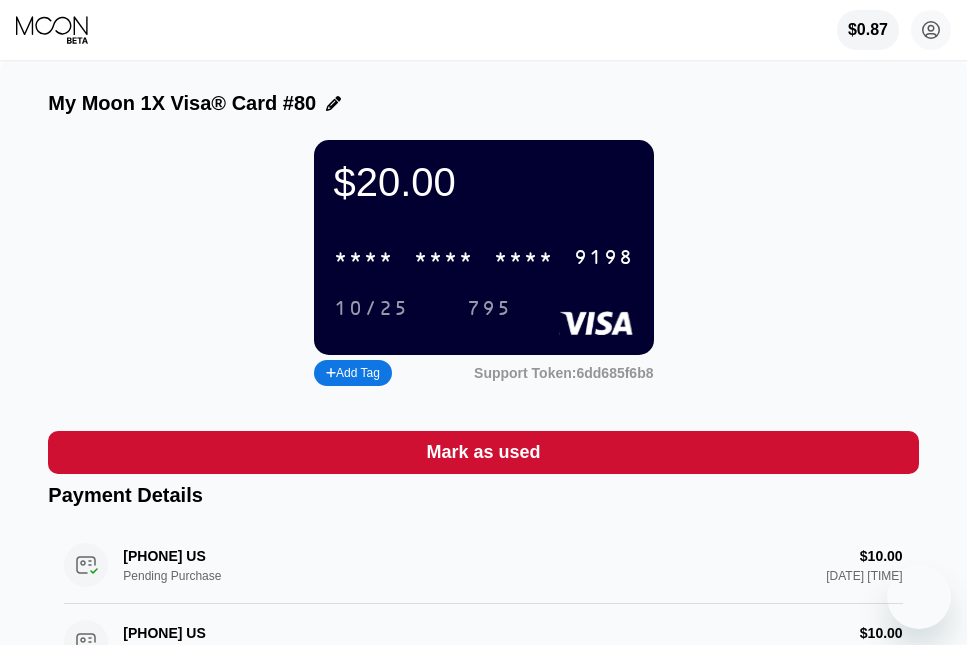 scroll, scrollTop: 0, scrollLeft: 0, axis: both 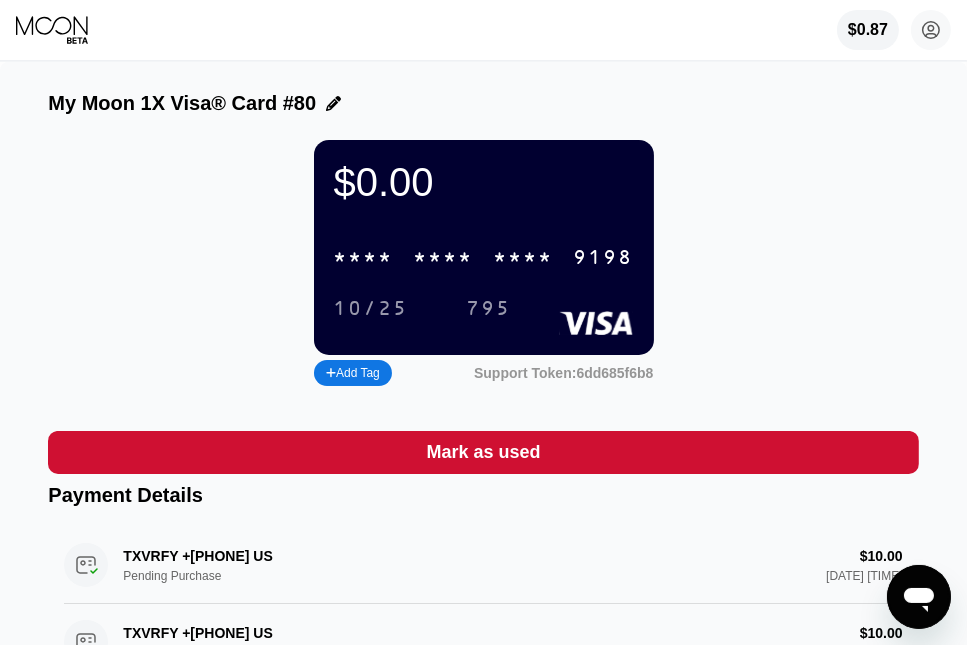 click 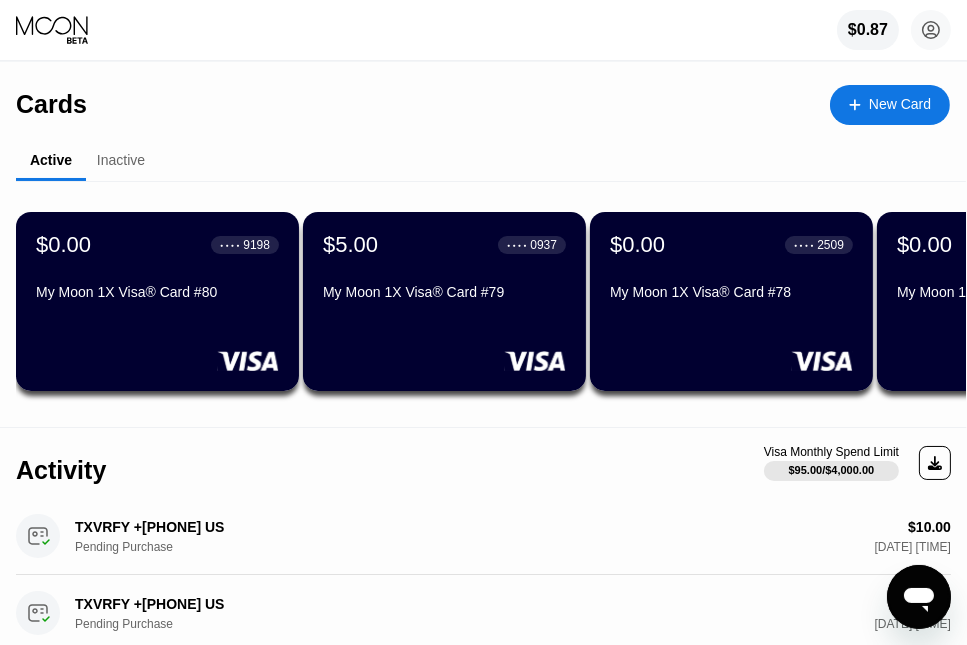 click on "New Card" at bounding box center [890, 105] 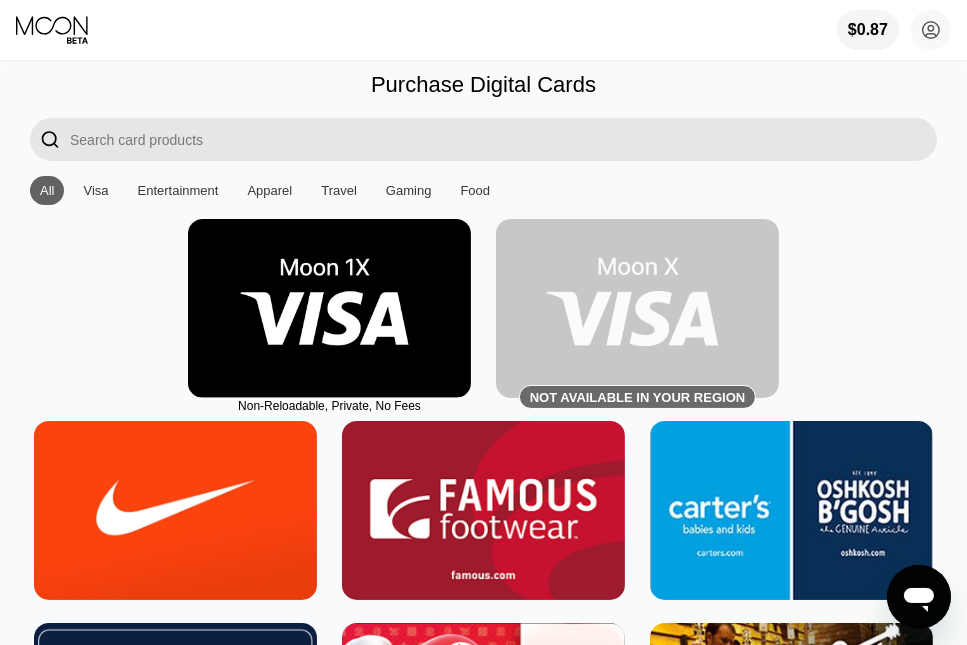 click at bounding box center [329, 308] 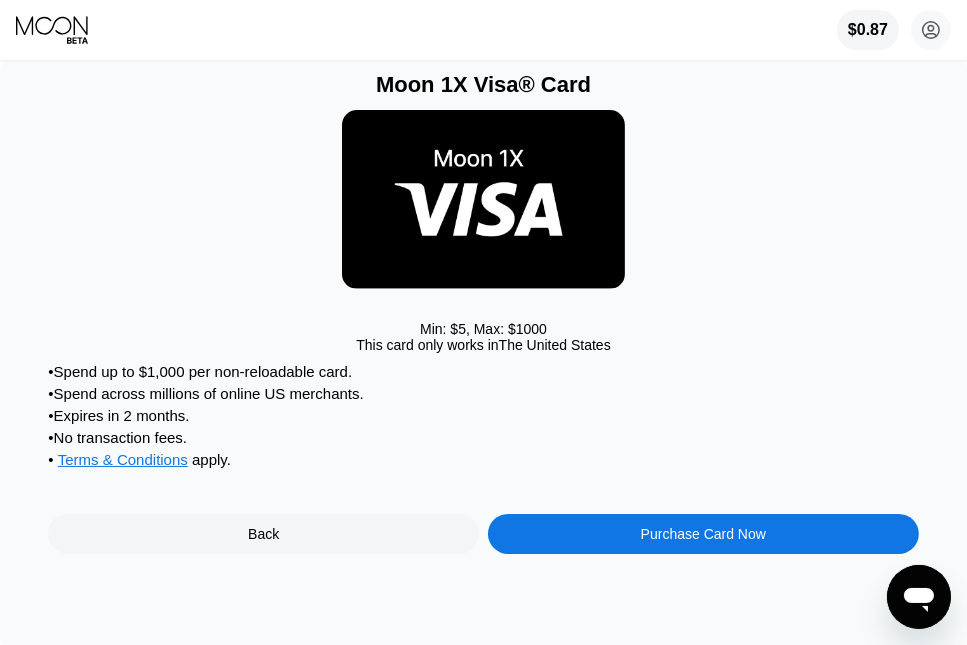 click on "Purchase Card Now" at bounding box center [703, 534] 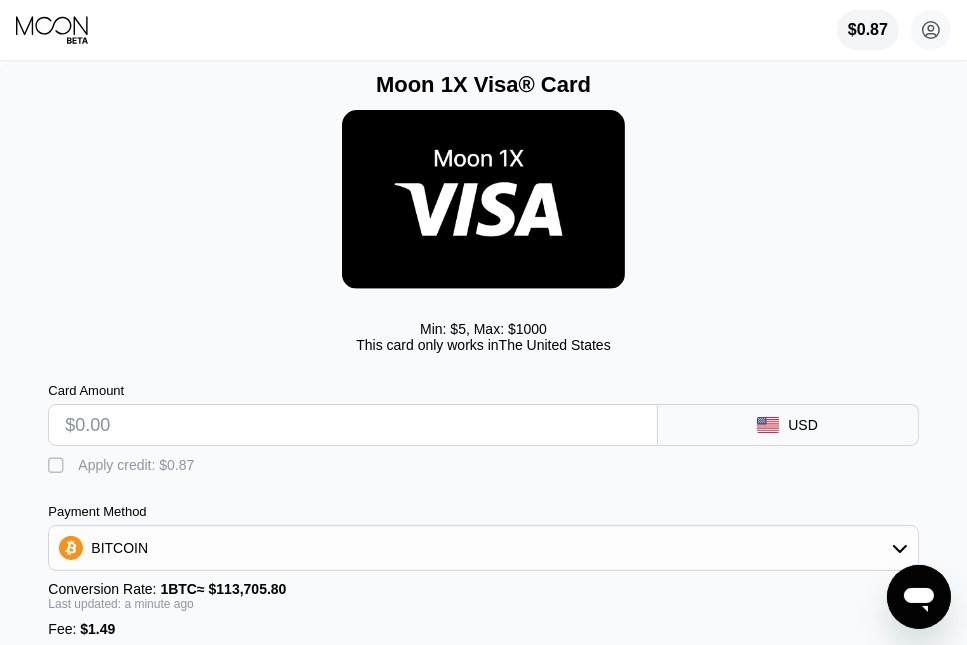 click at bounding box center [352, 425] 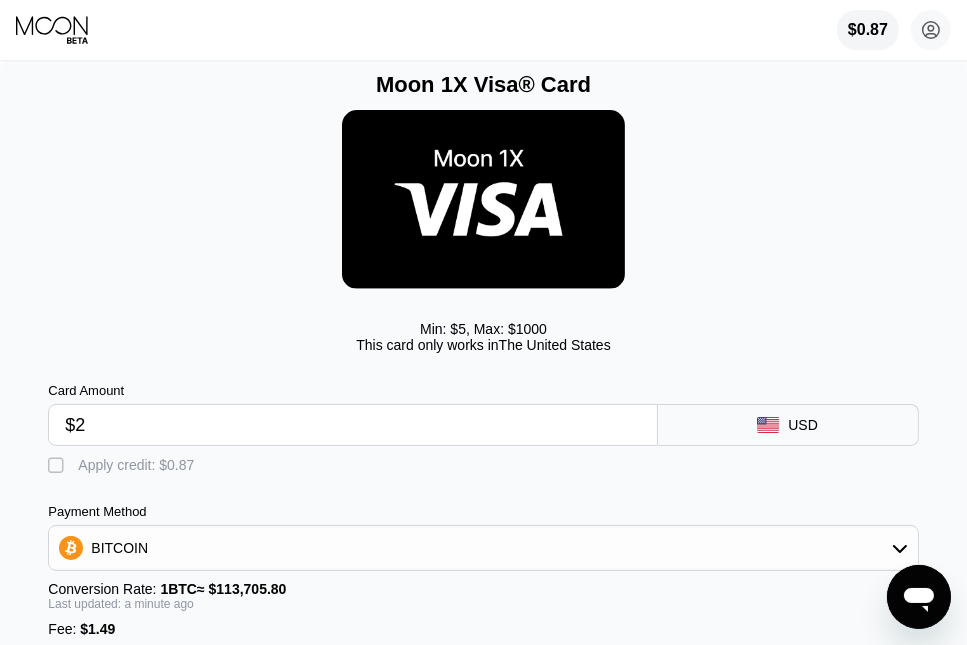 type on "0.00003070" 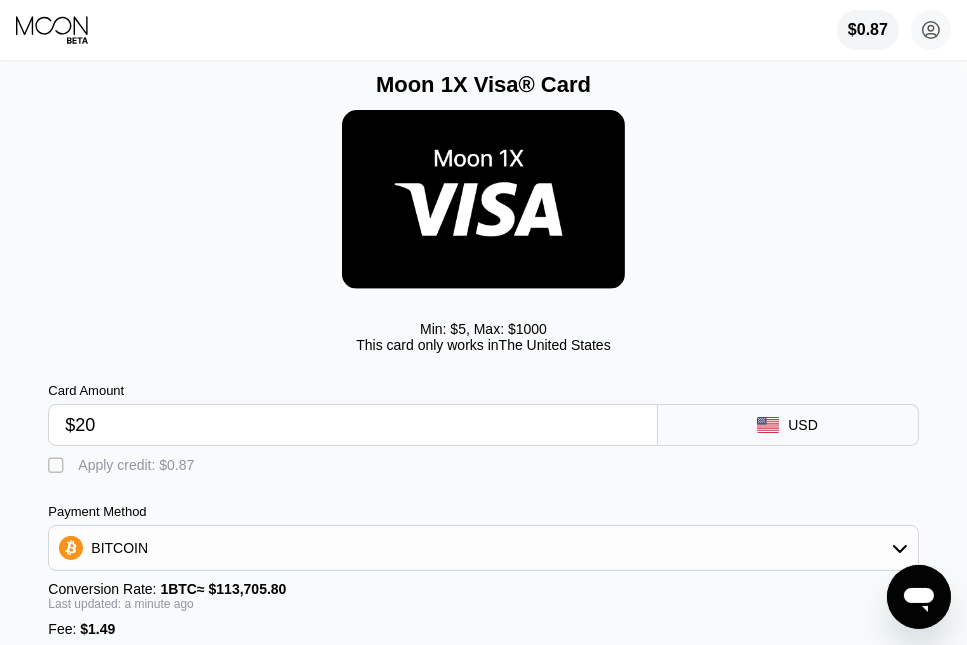 type on "0.00018900" 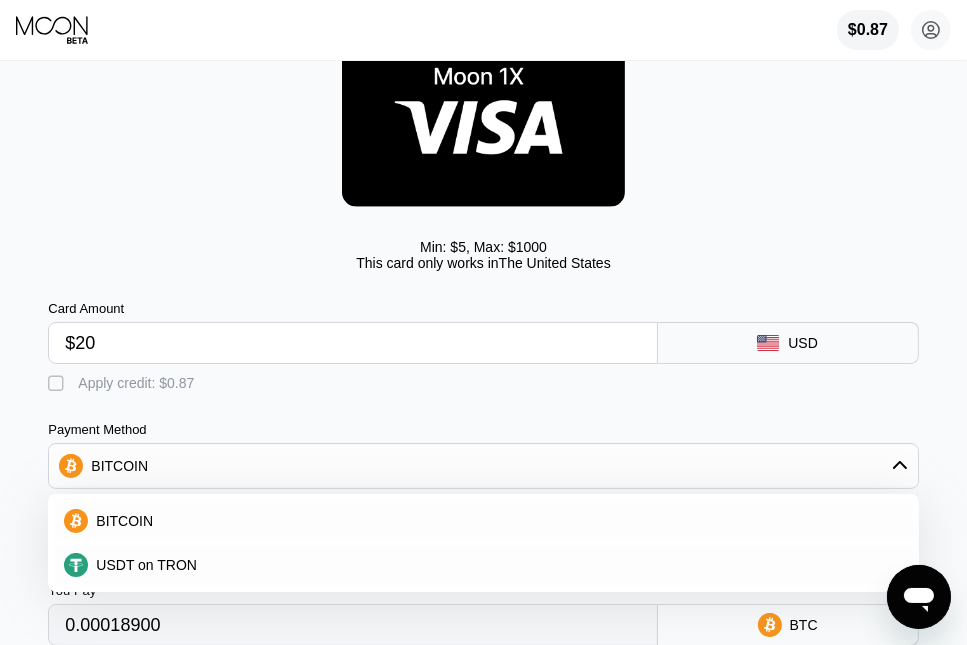 click on "USDT on TRON" at bounding box center (495, 565) 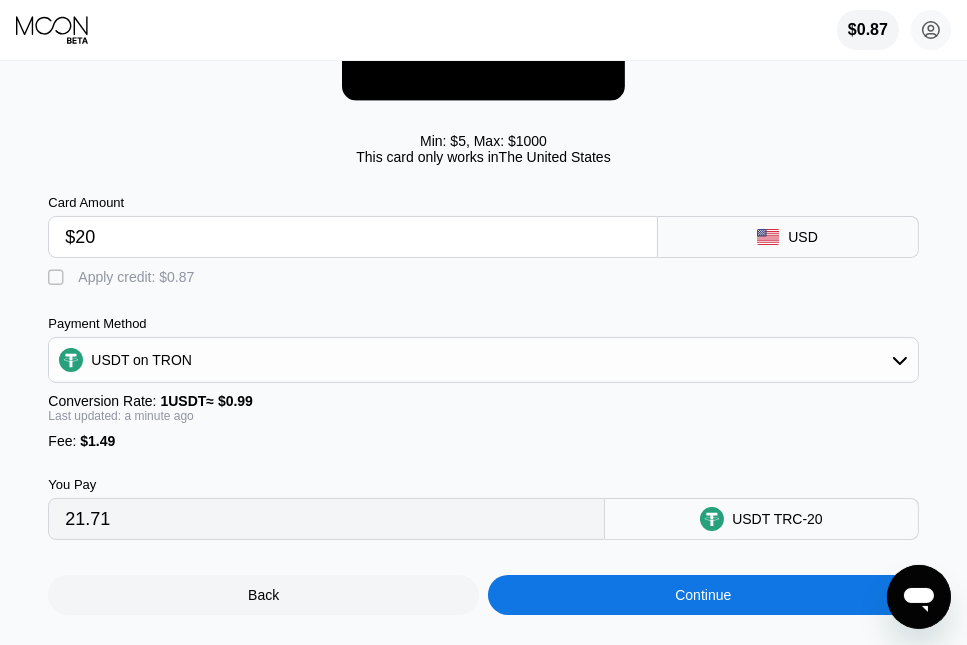 scroll, scrollTop: 189, scrollLeft: 0, axis: vertical 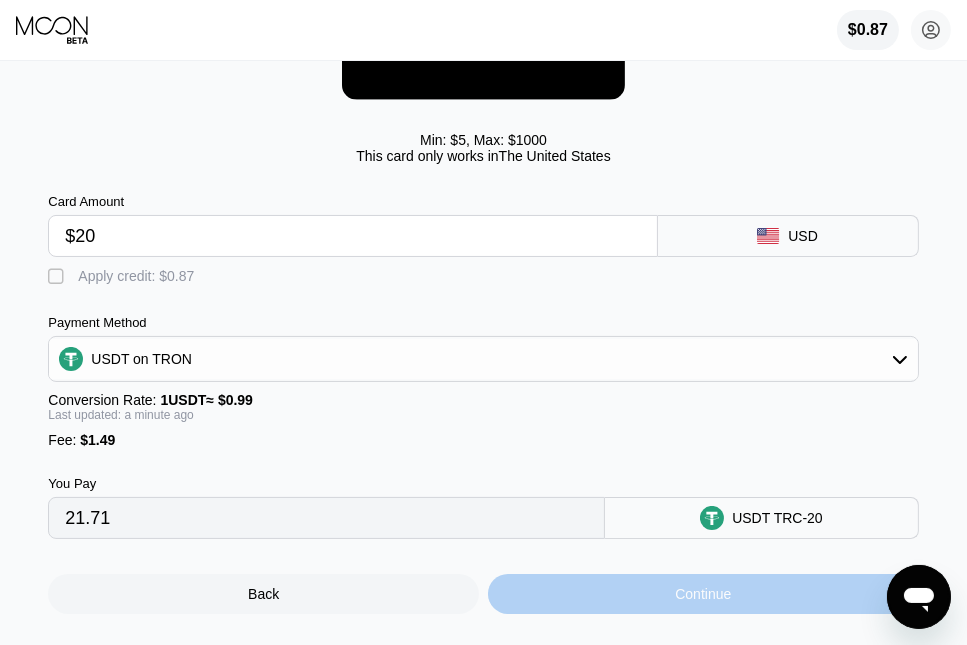click on "Continue" at bounding box center [703, 594] 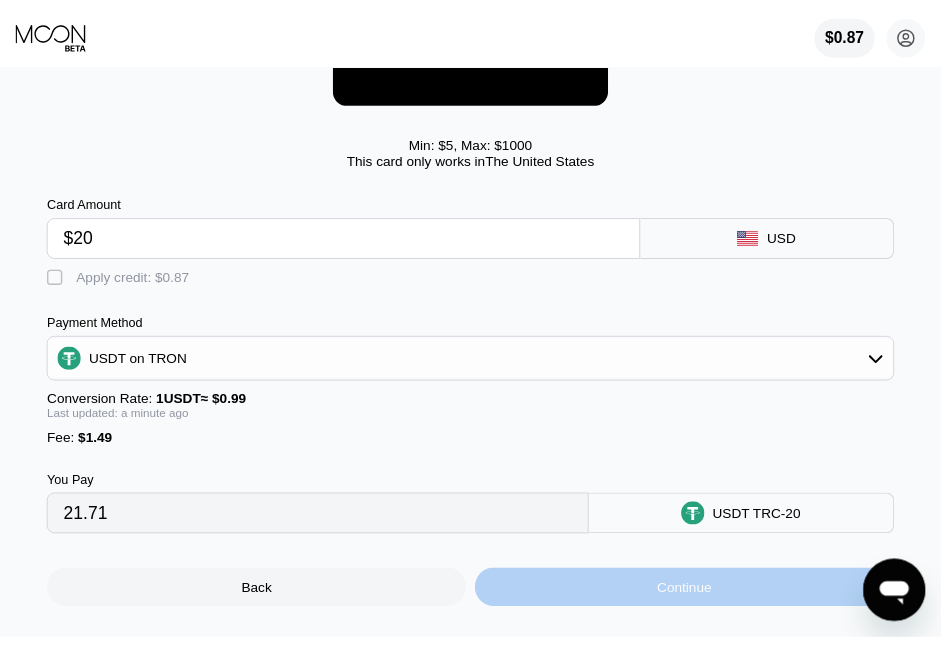 scroll, scrollTop: 0, scrollLeft: 0, axis: both 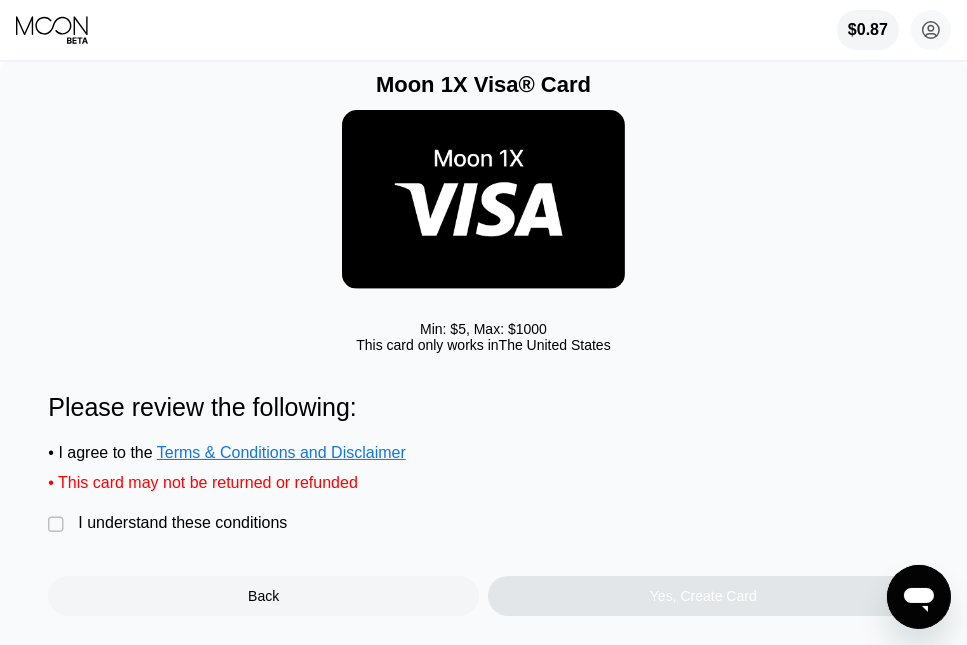 click on "" at bounding box center (58, 525) 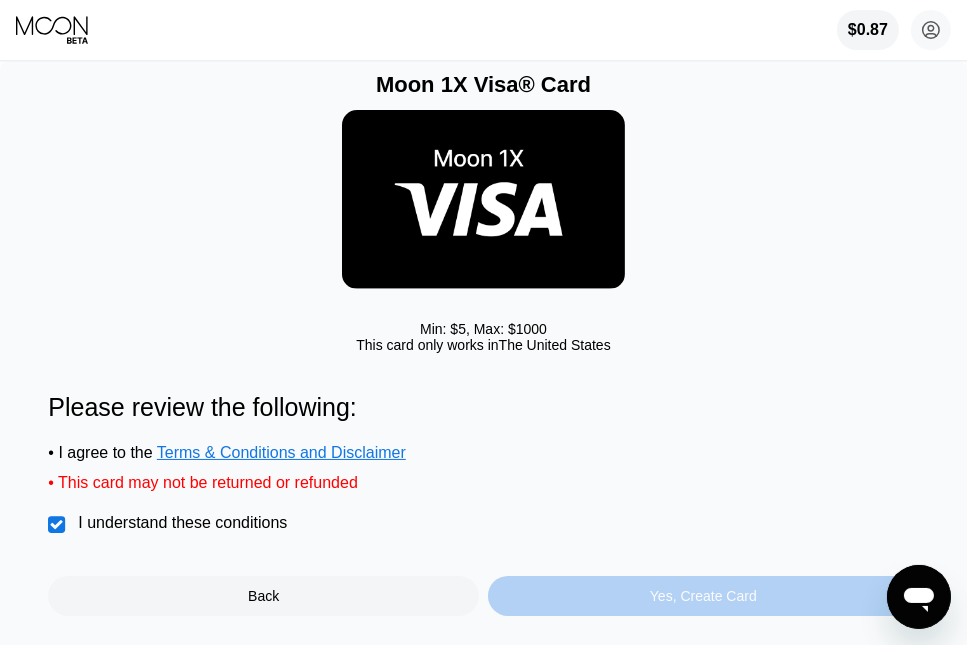 click on "Yes, Create Card" at bounding box center (703, 596) 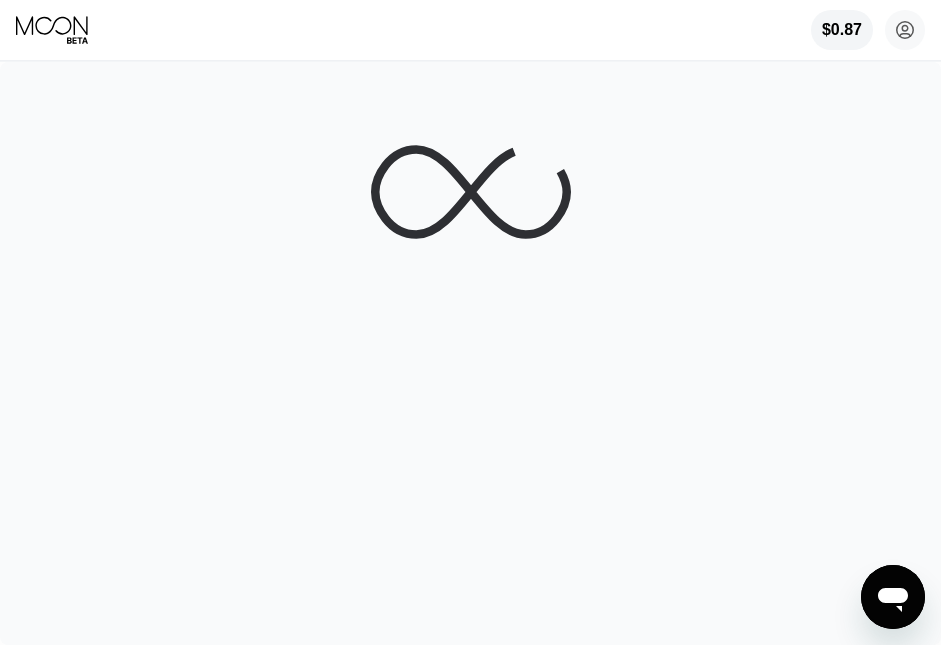scroll, scrollTop: 0, scrollLeft: 0, axis: both 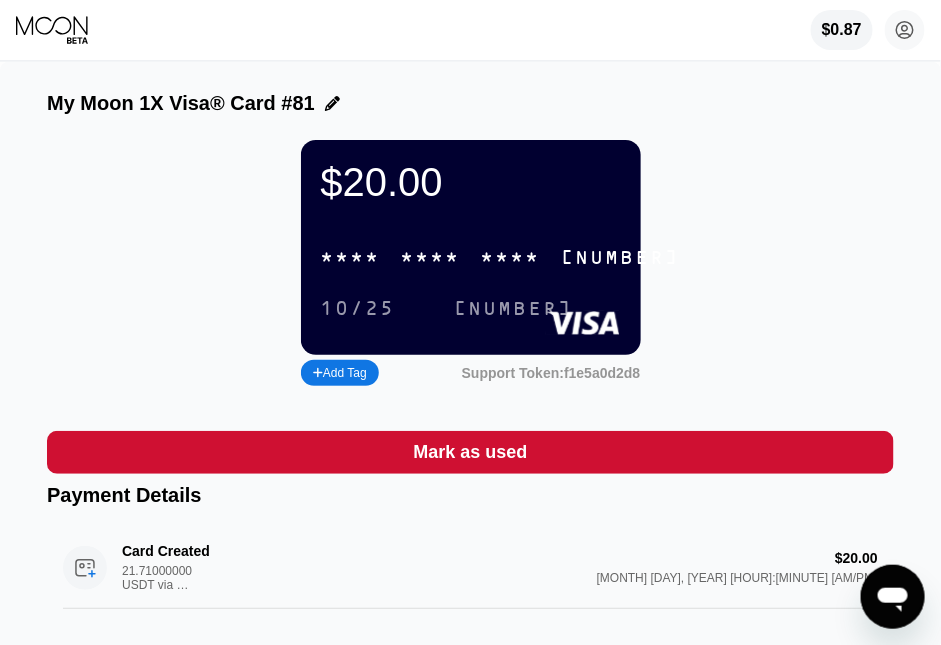 click on "* * * *" at bounding box center [511, 258] 